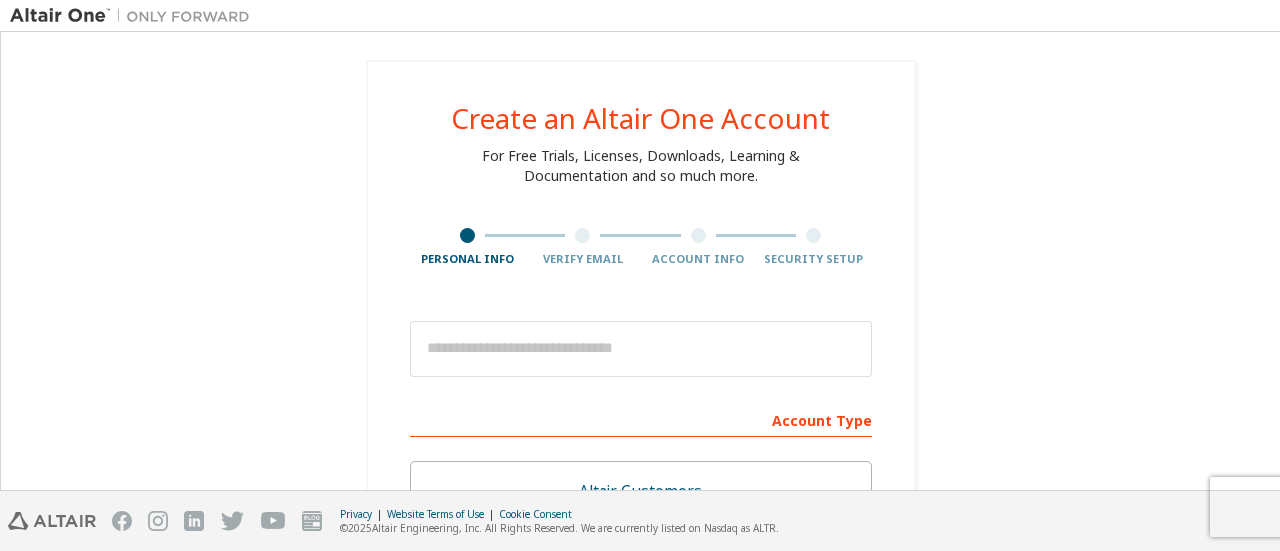 scroll, scrollTop: 0, scrollLeft: 0, axis: both 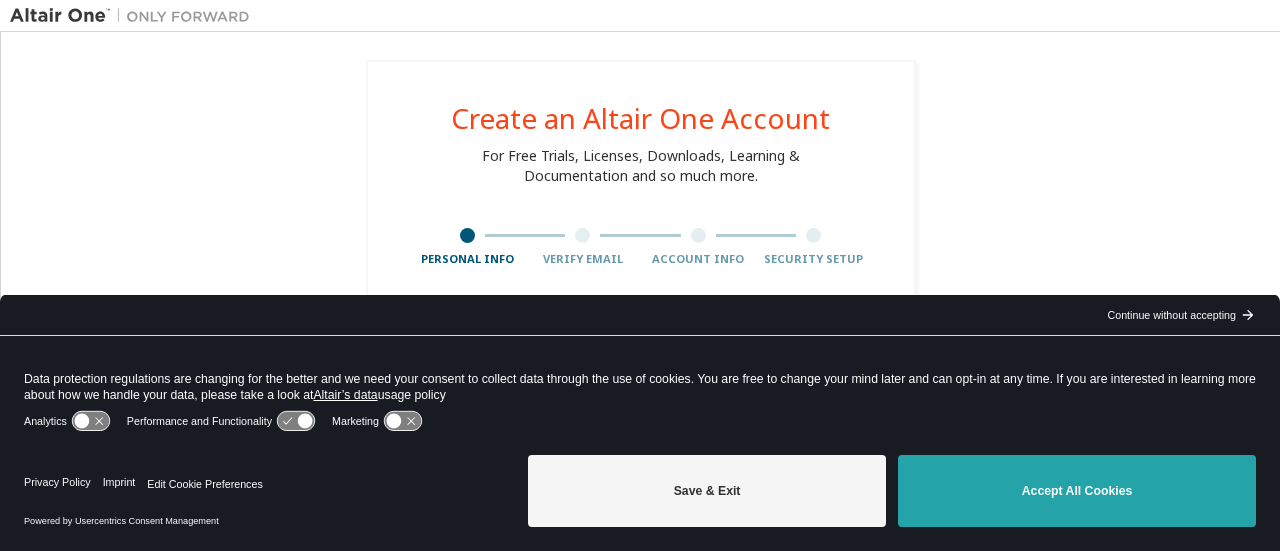 click on "Accept All Cookies" at bounding box center [1077, 491] 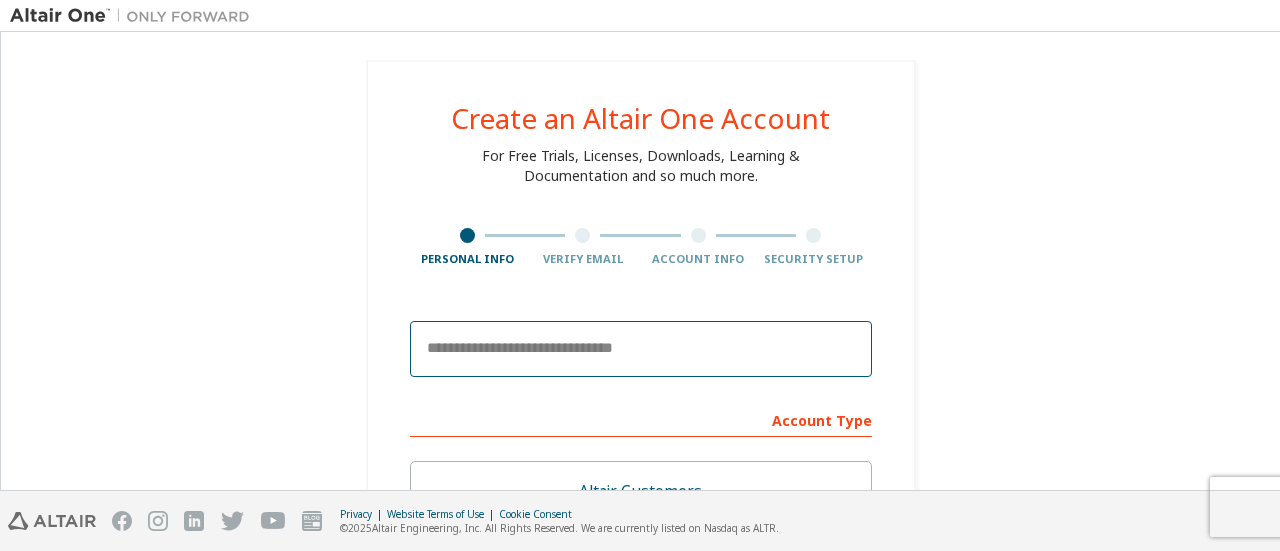 click at bounding box center [641, 349] 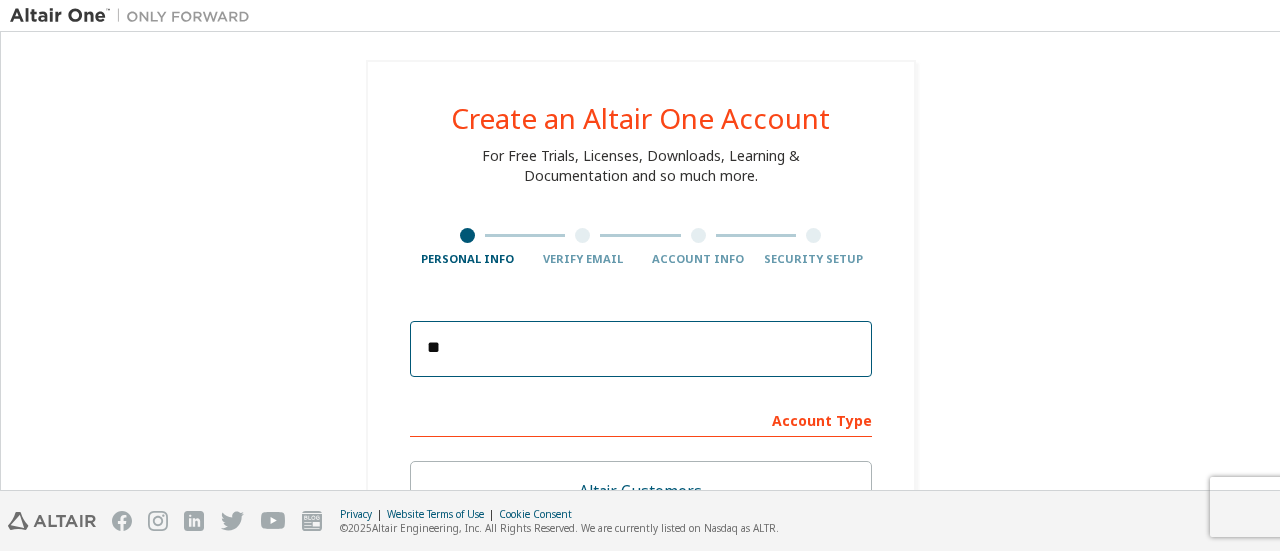 type on "*" 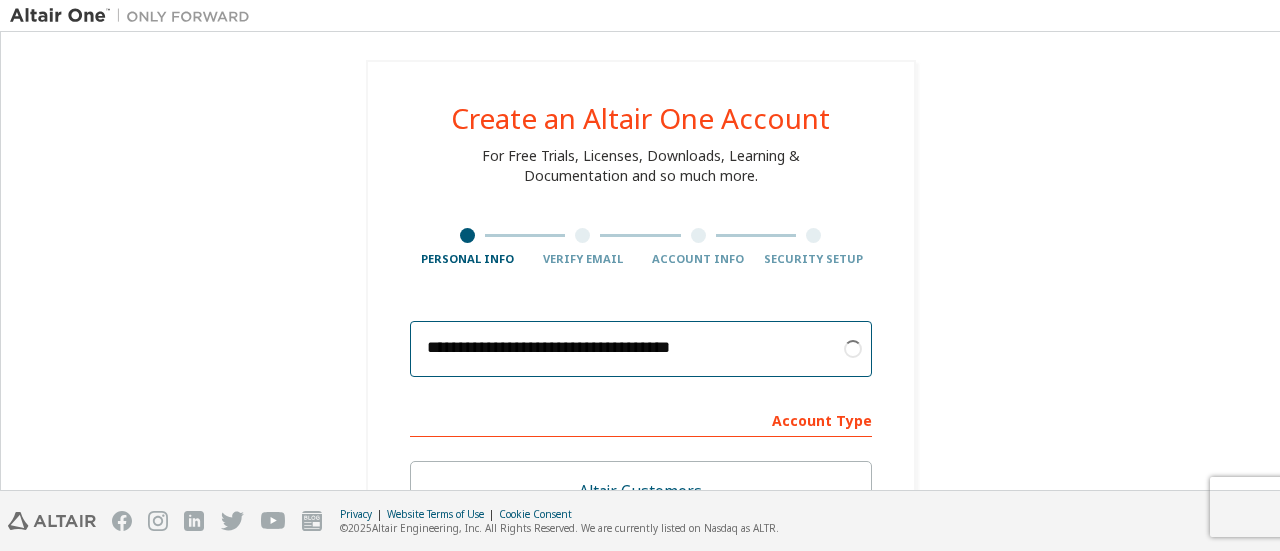 type on "**********" 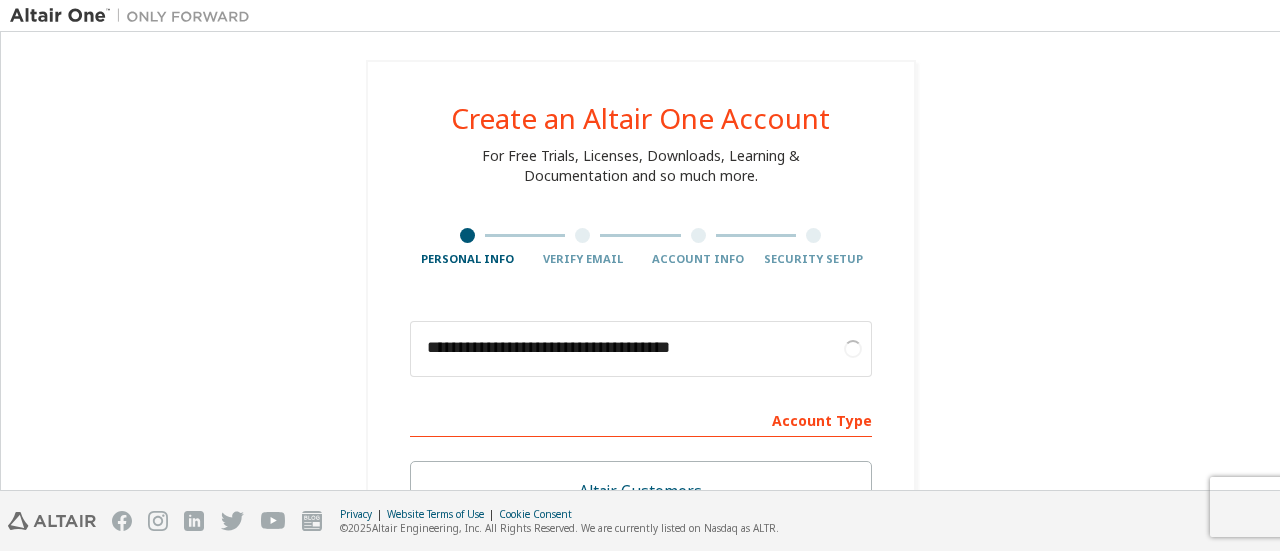 click on "**********" at bounding box center [640, 649] 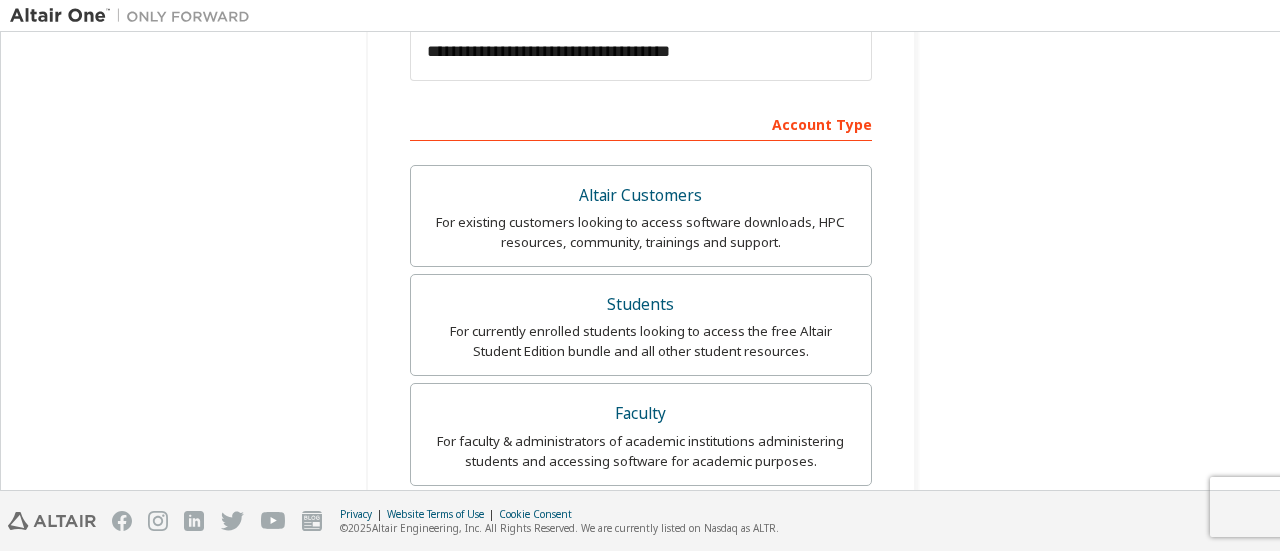 scroll, scrollTop: 297, scrollLeft: 0, axis: vertical 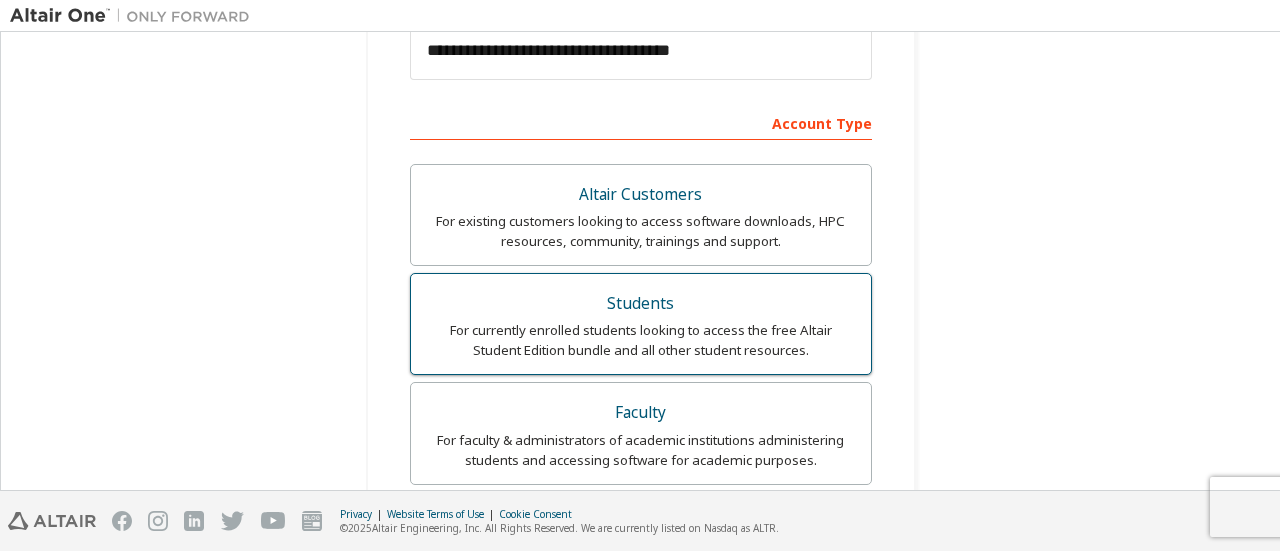 click on "Students" at bounding box center (641, 304) 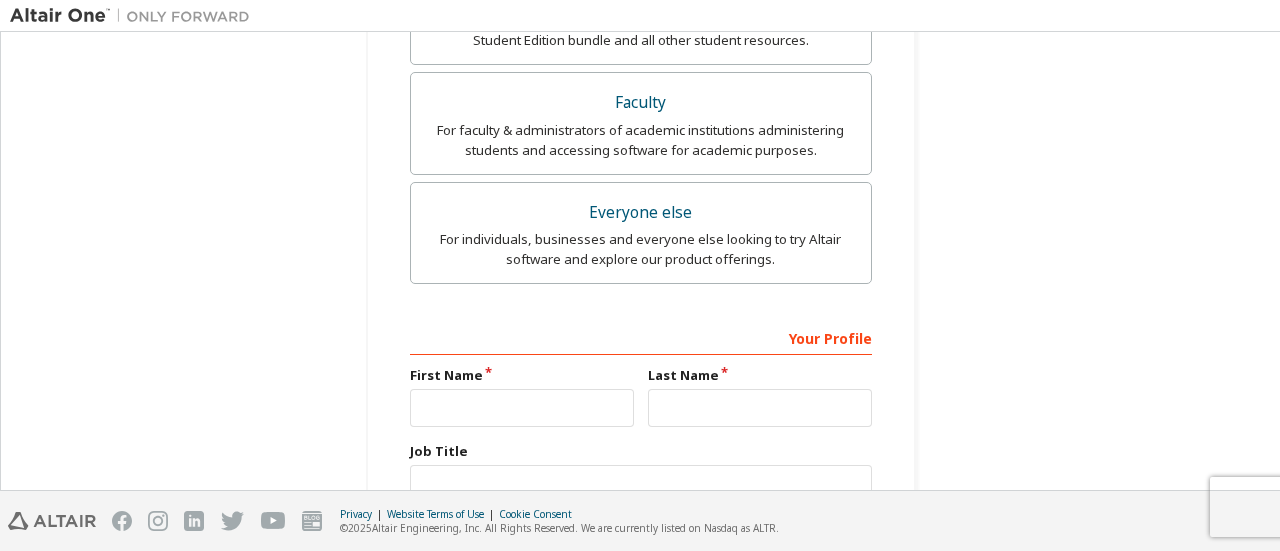scroll, scrollTop: 607, scrollLeft: 0, axis: vertical 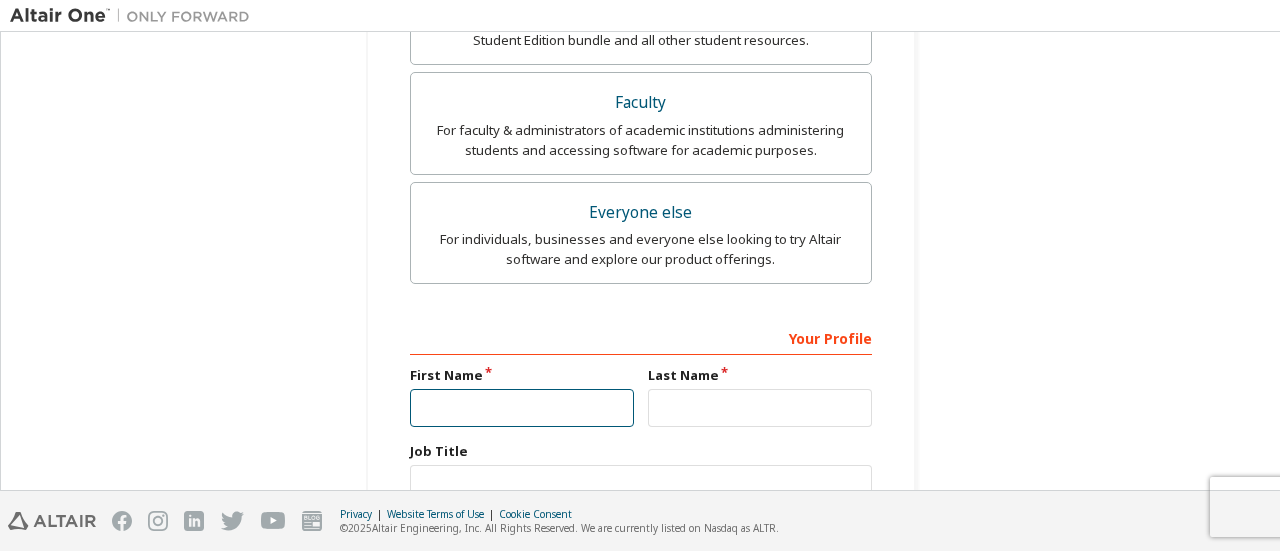 click at bounding box center (522, 408) 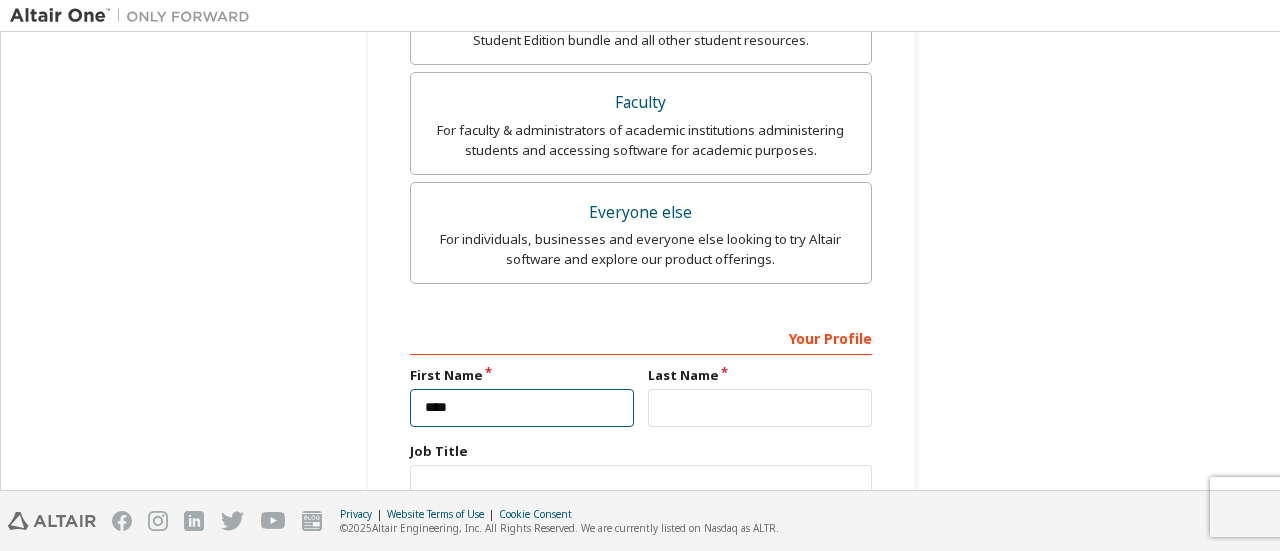 type on "****" 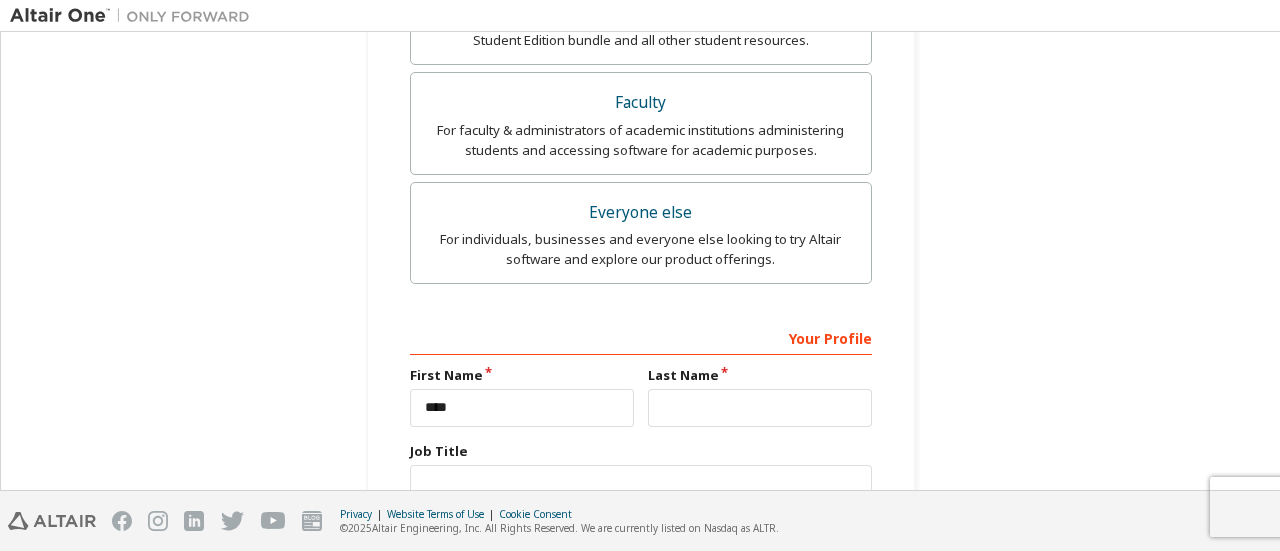 click on "Last Name" at bounding box center [760, 396] 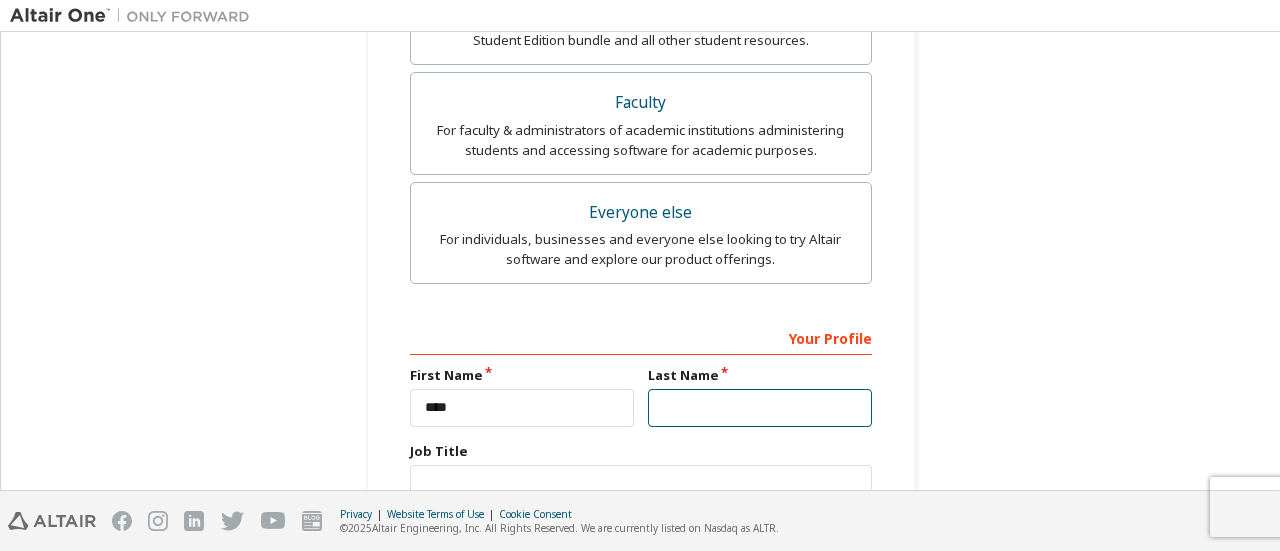 click at bounding box center [760, 408] 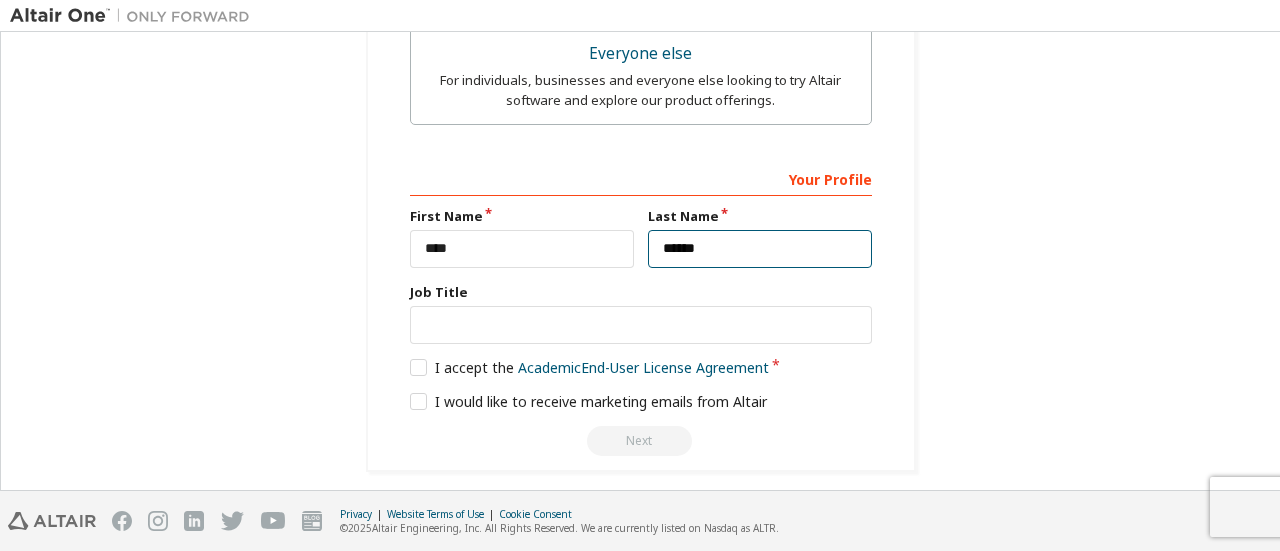 scroll, scrollTop: 770, scrollLeft: 0, axis: vertical 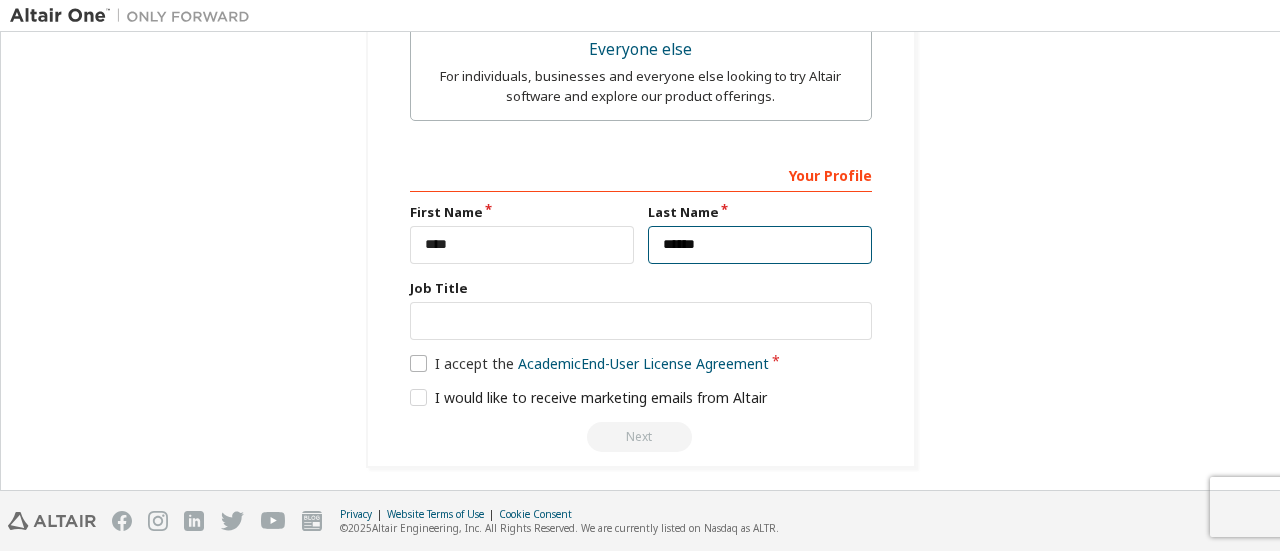 type on "******" 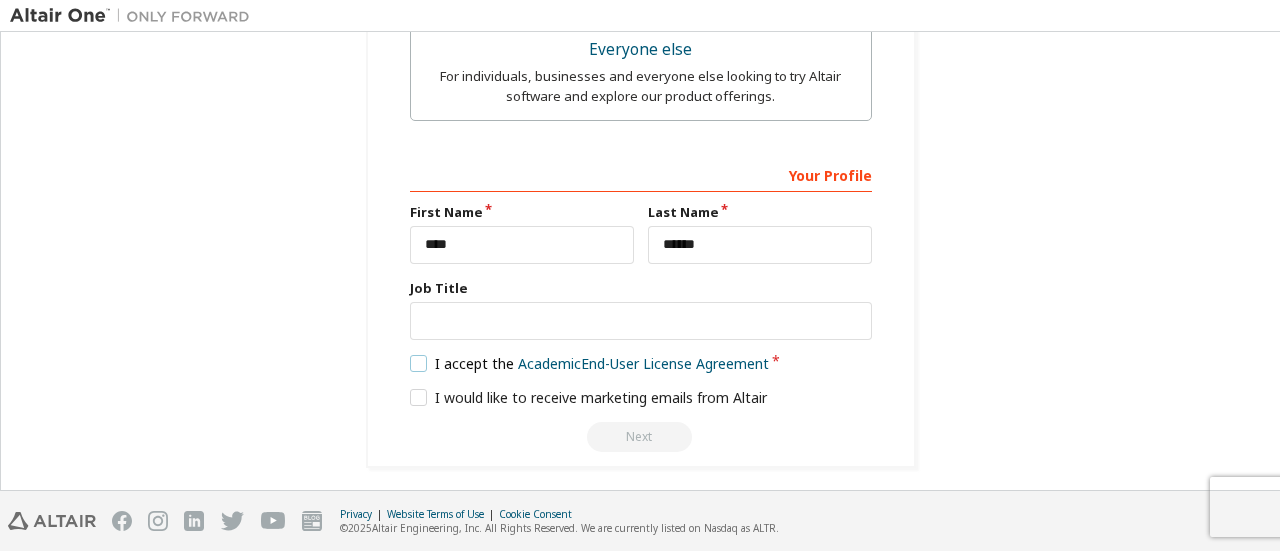 click on "I accept the   Academic   End-User License Agreement" at bounding box center [590, 363] 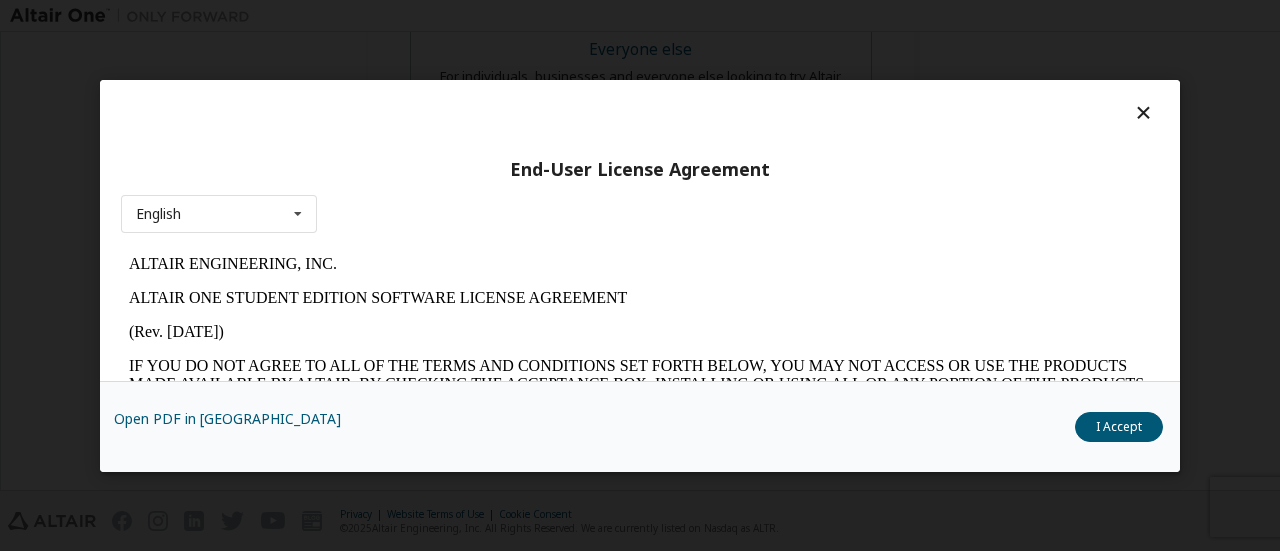 scroll, scrollTop: 0, scrollLeft: 0, axis: both 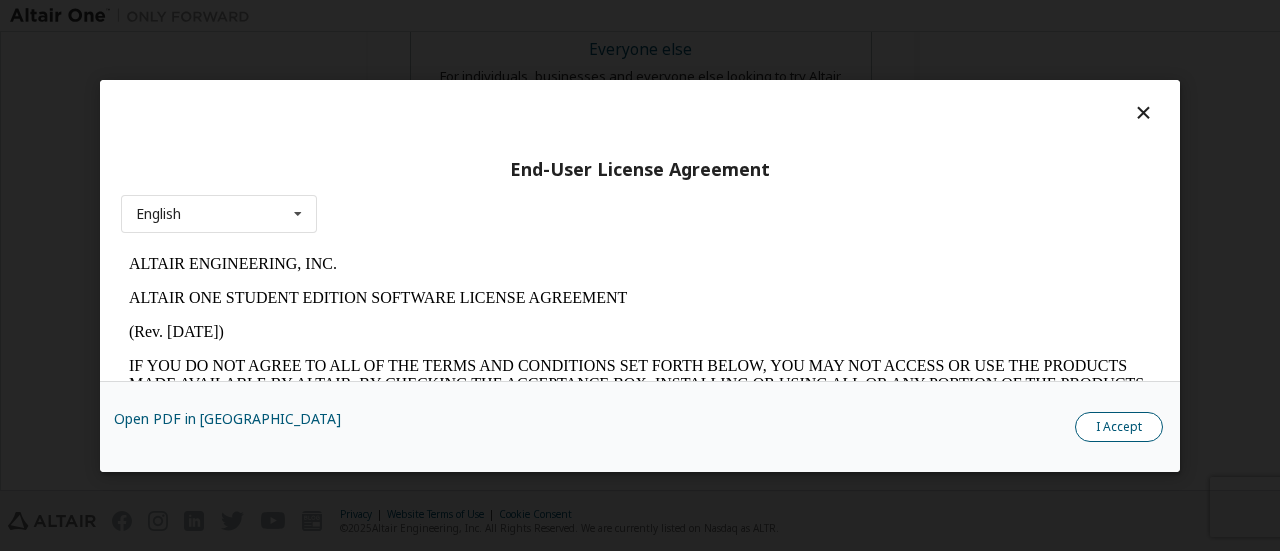 click on "I Accept" at bounding box center (1119, 426) 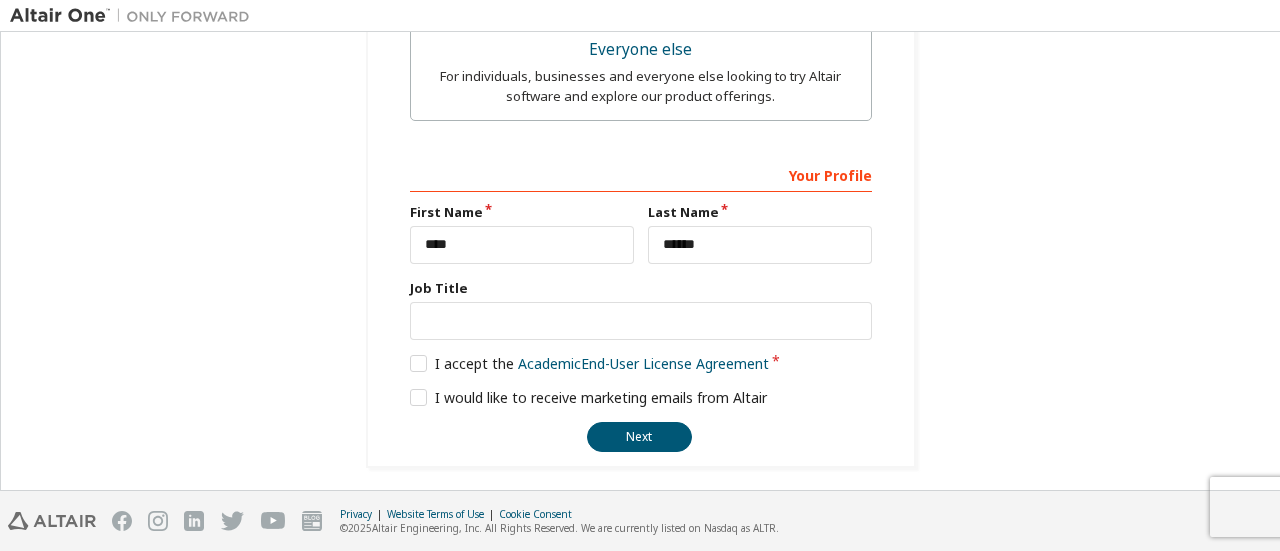 click on "**********" at bounding box center [641, 304] 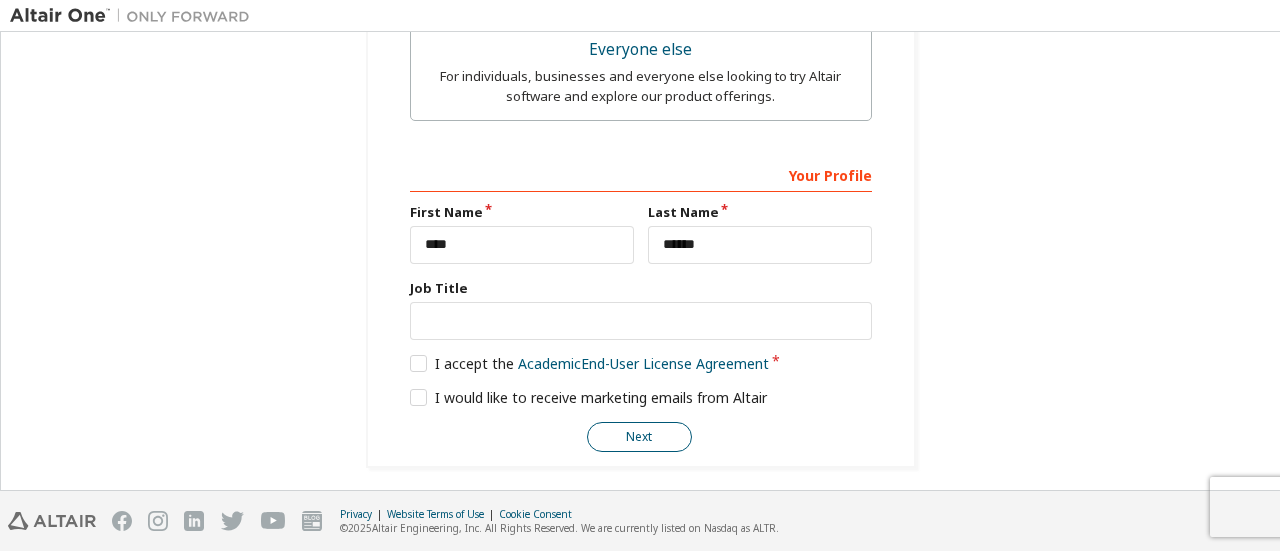 click on "Next" at bounding box center [639, 437] 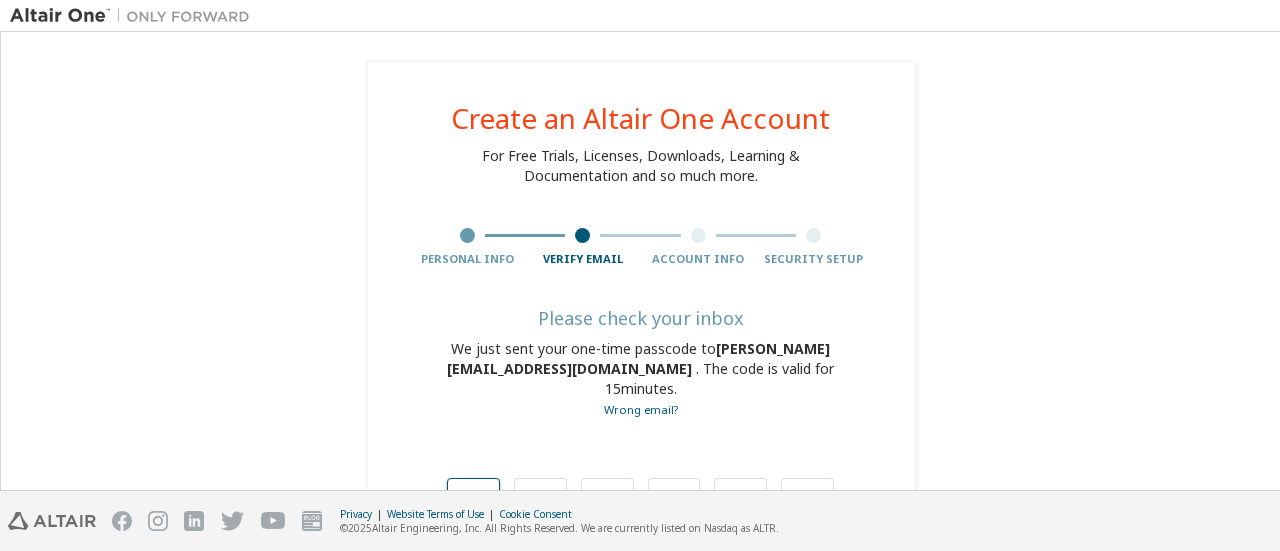 scroll, scrollTop: 112, scrollLeft: 0, axis: vertical 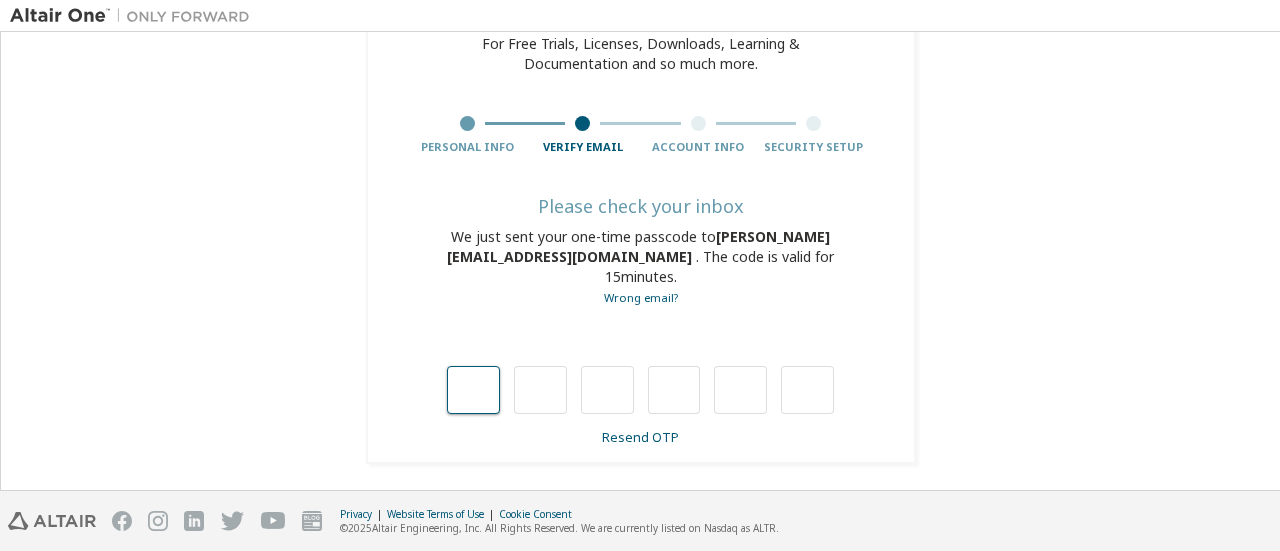 type on "*" 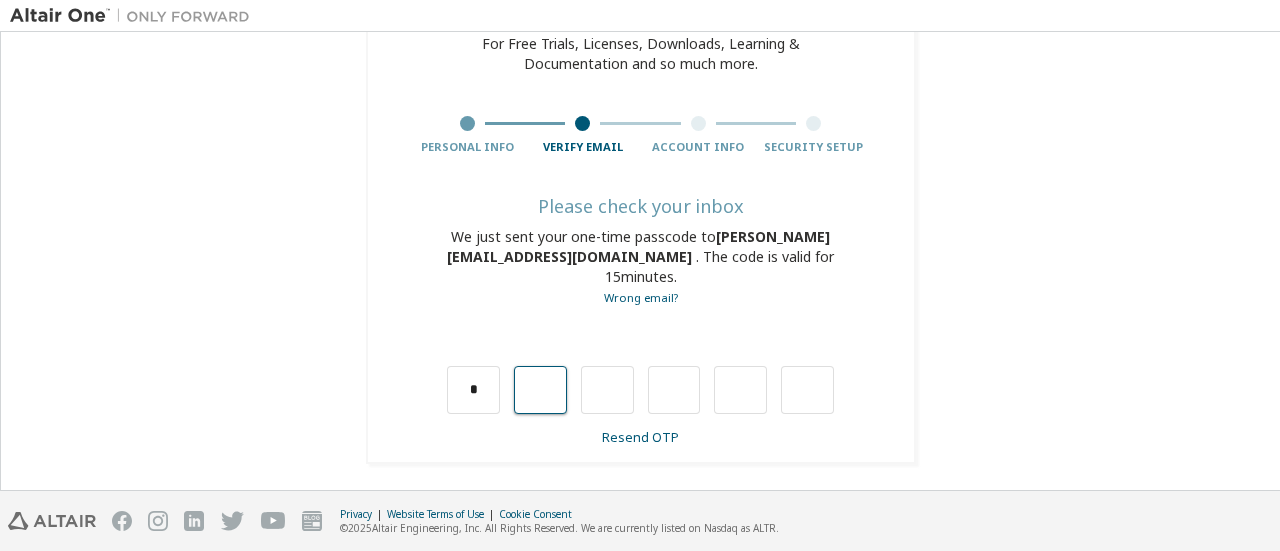 type on "*" 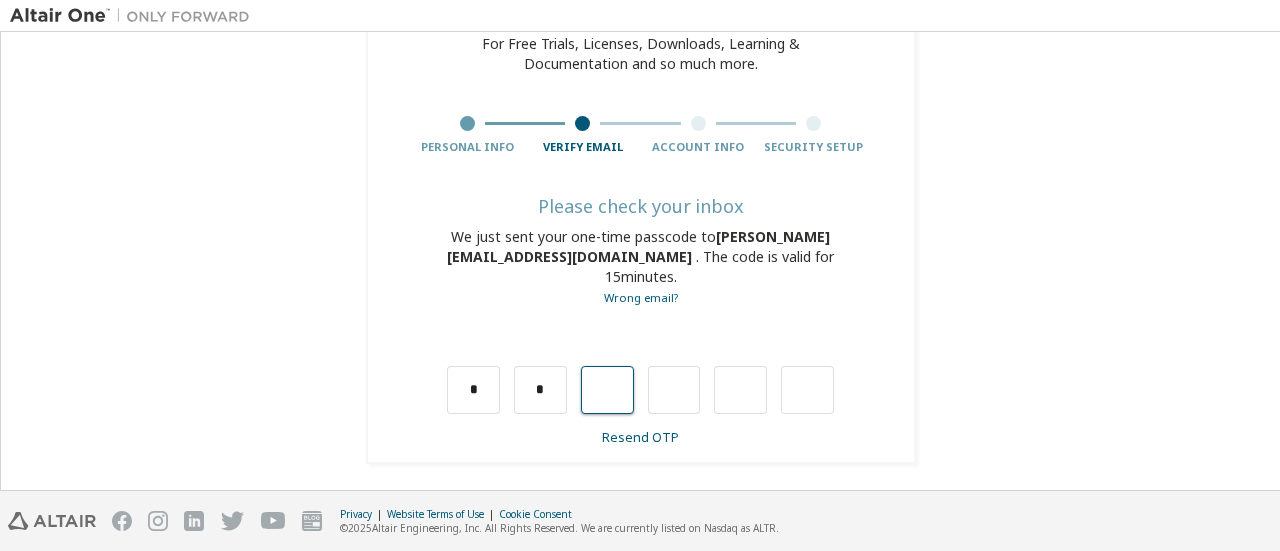 type on "*" 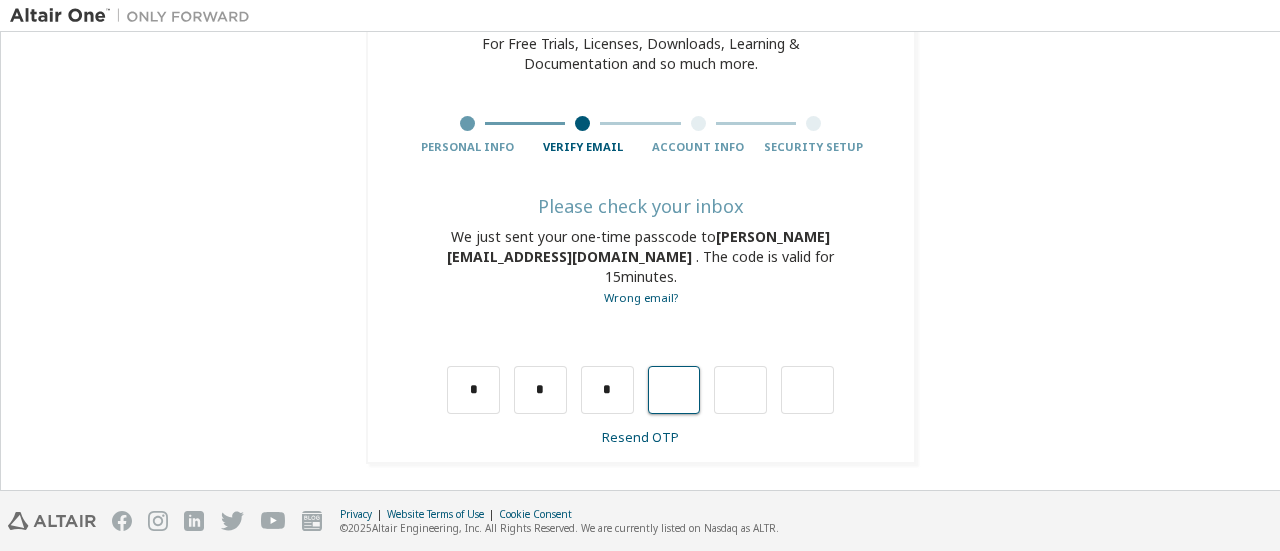 type on "*" 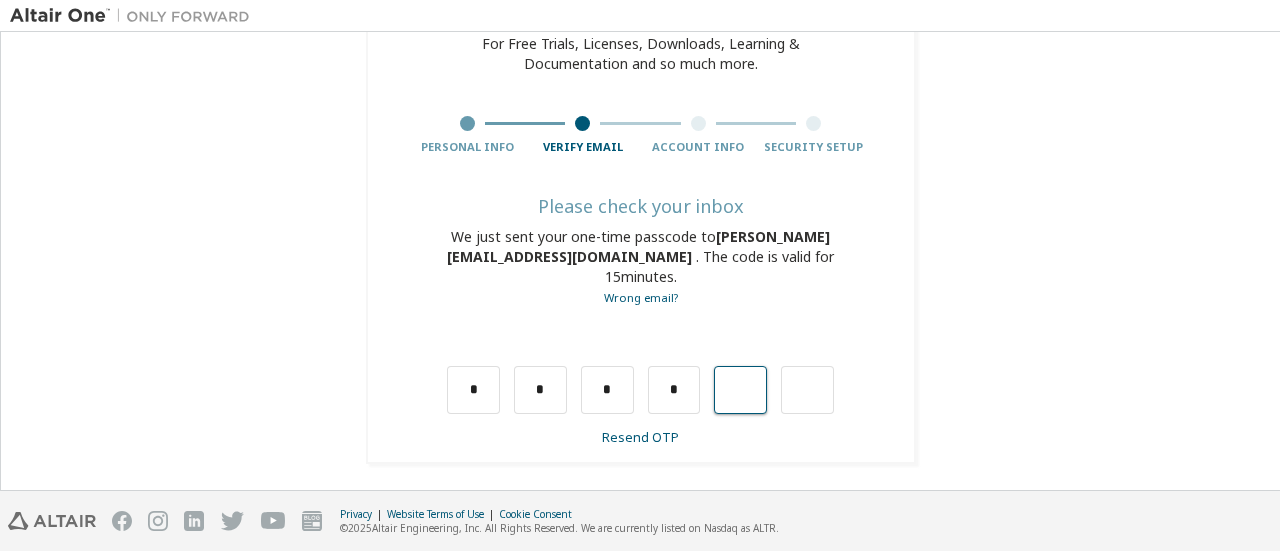 type on "*" 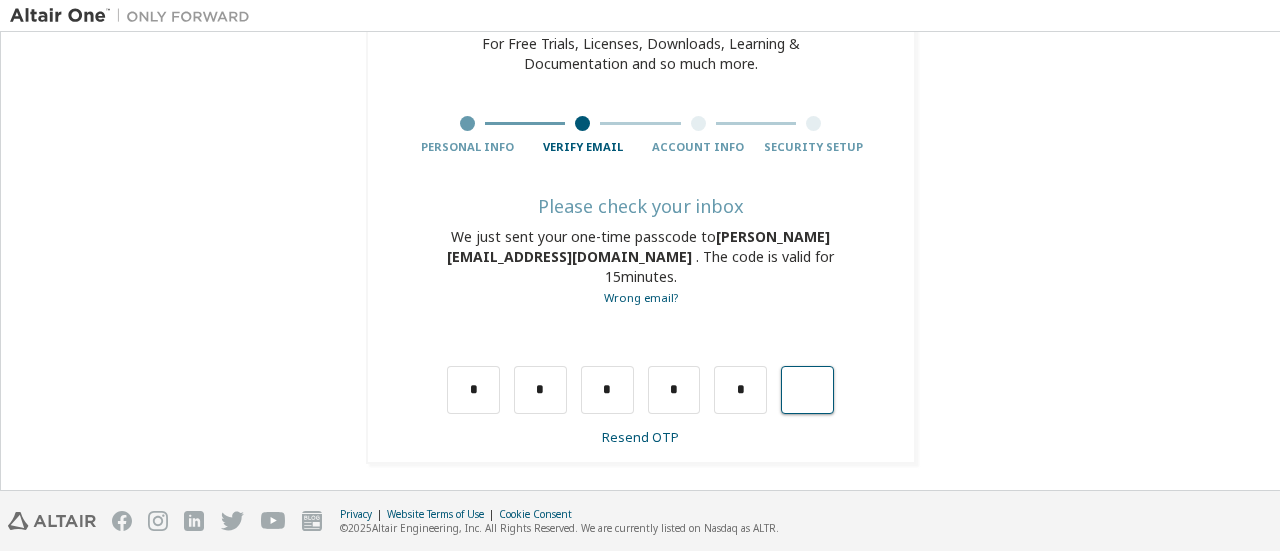 type on "*" 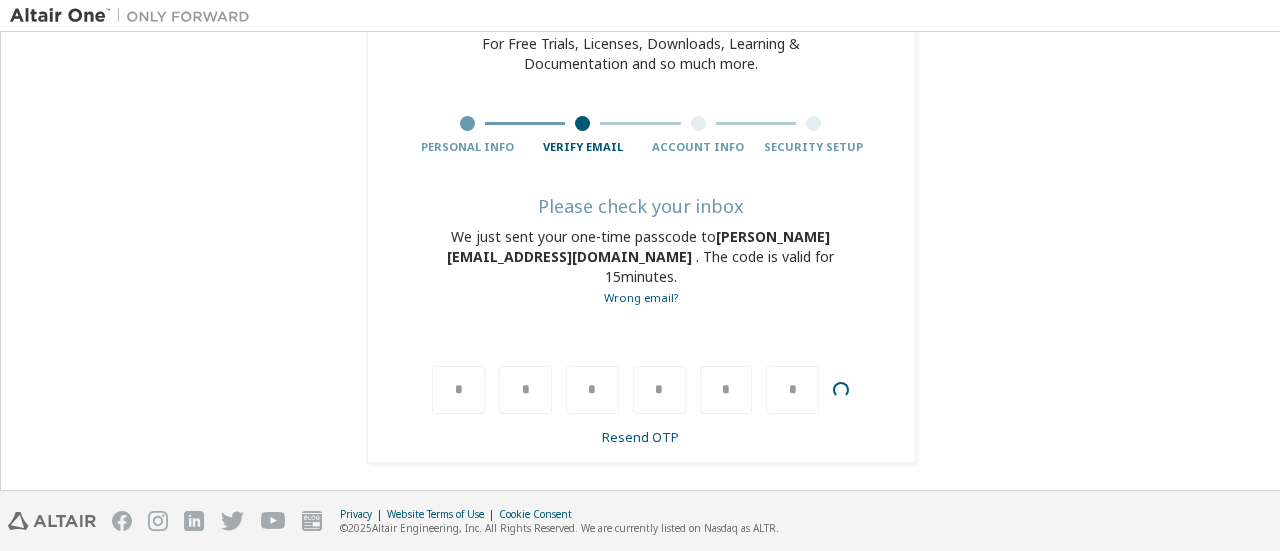 type 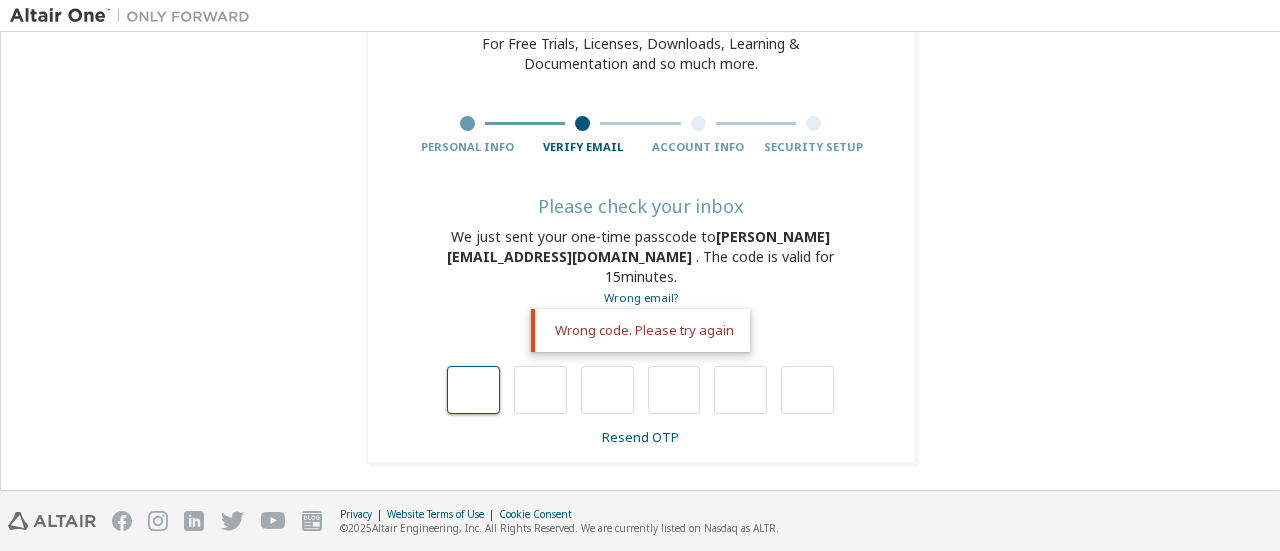 click at bounding box center (473, 390) 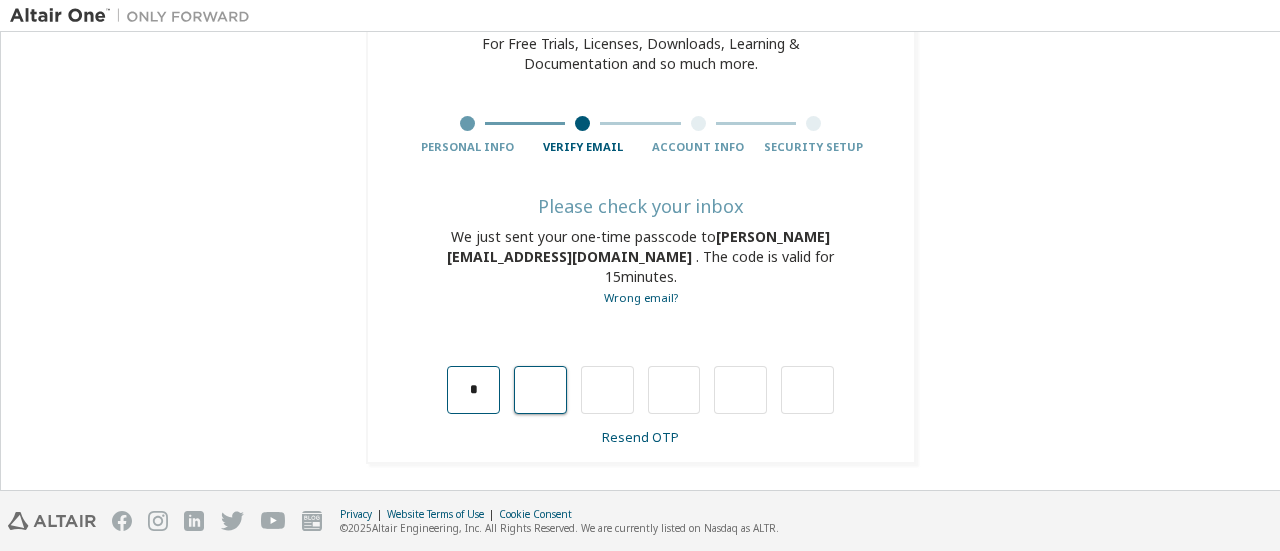 type on "*" 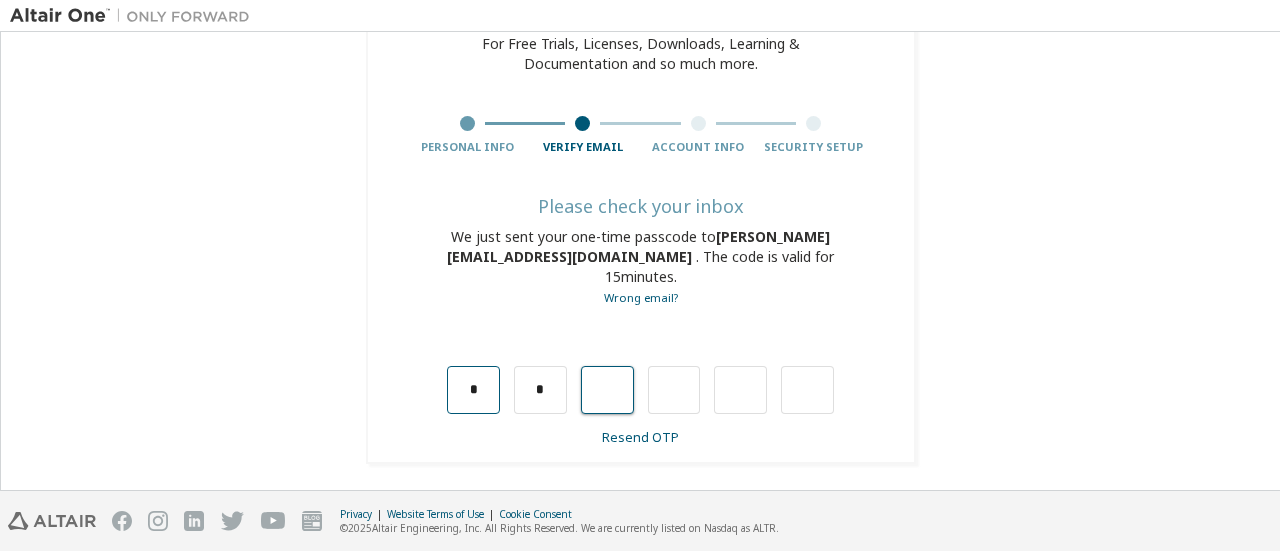 type on "*" 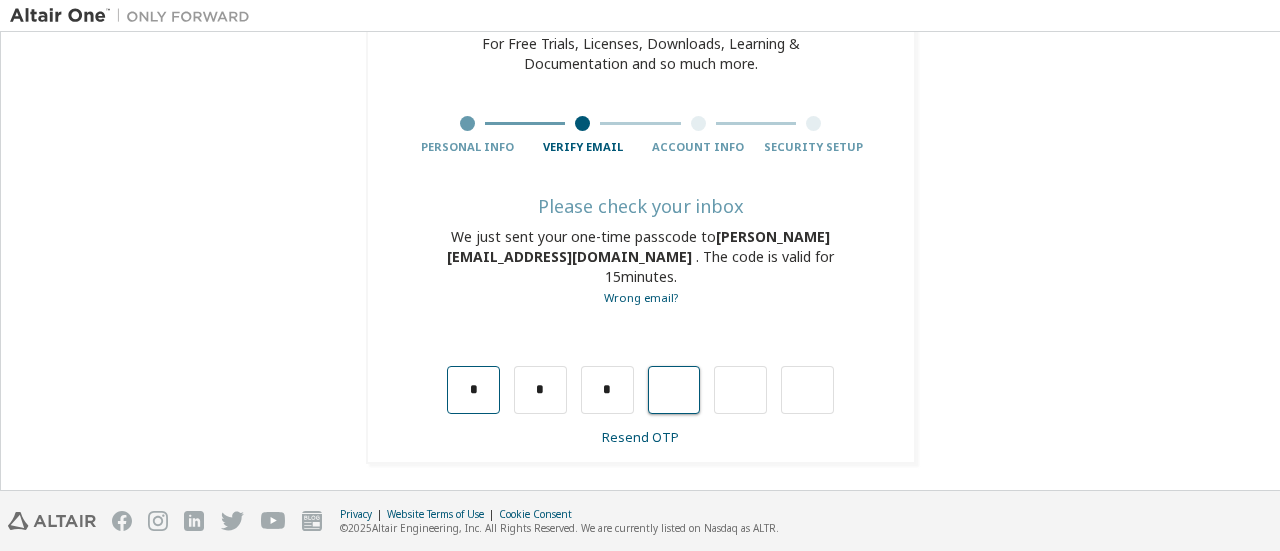 type on "*" 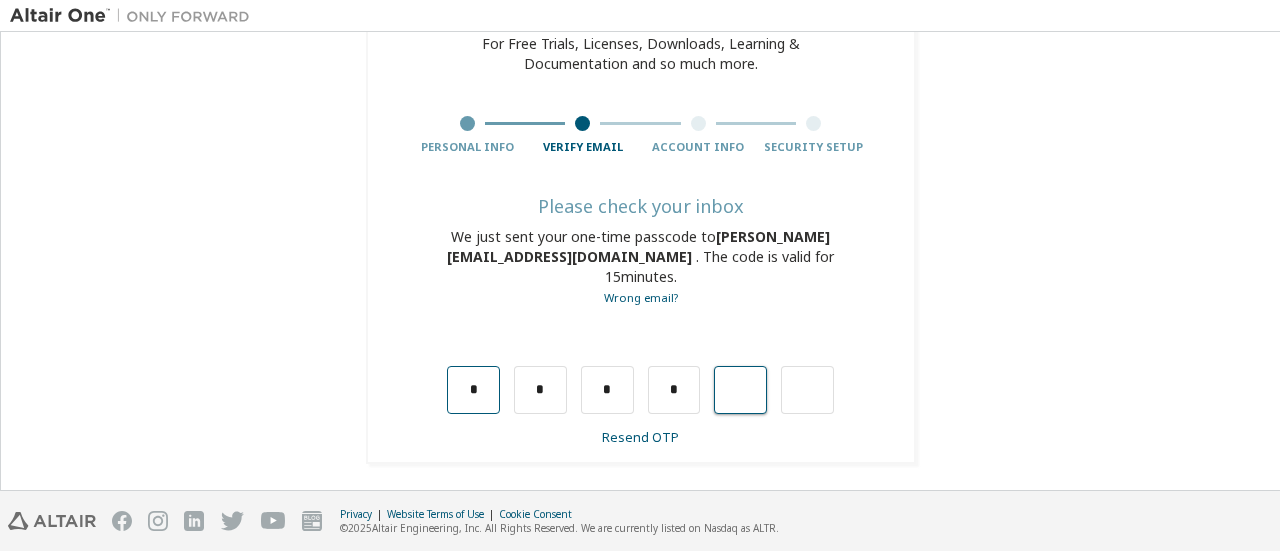 type on "*" 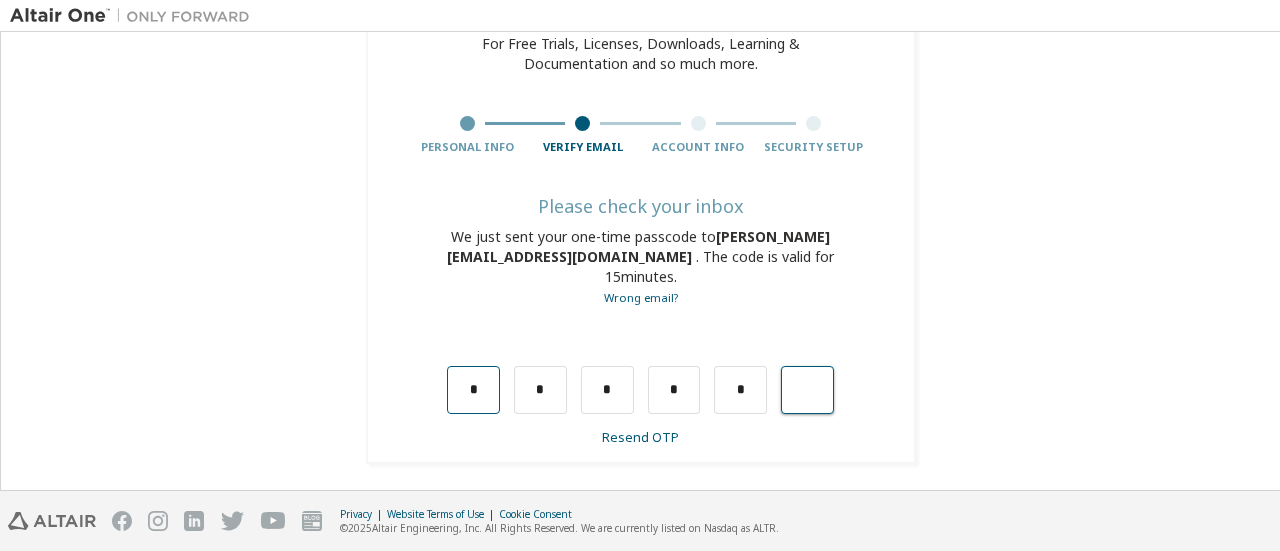 type on "*" 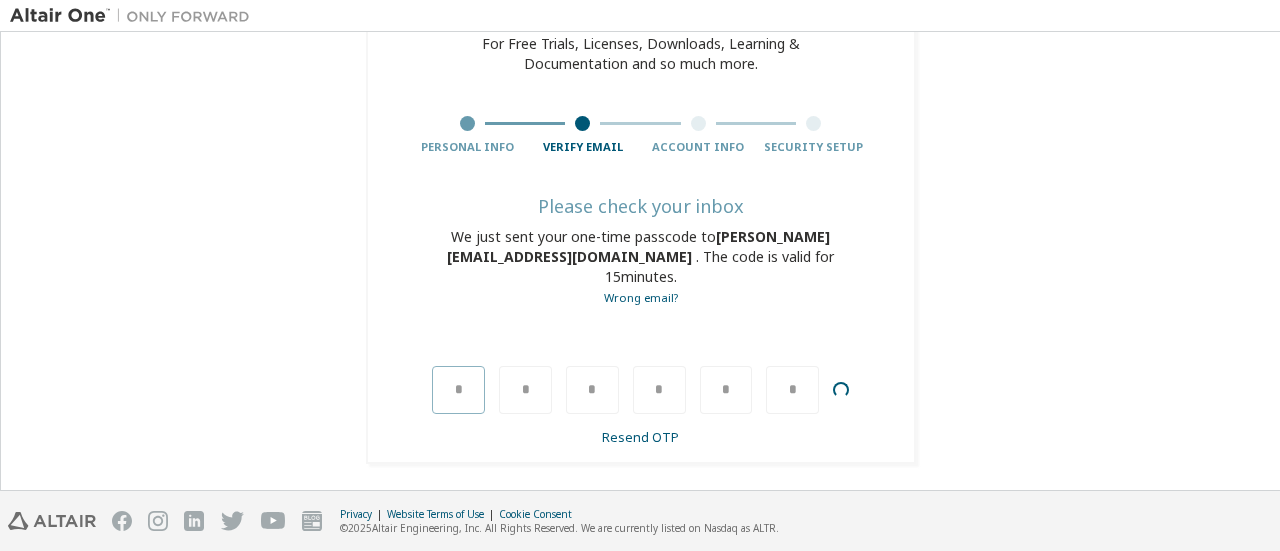 type 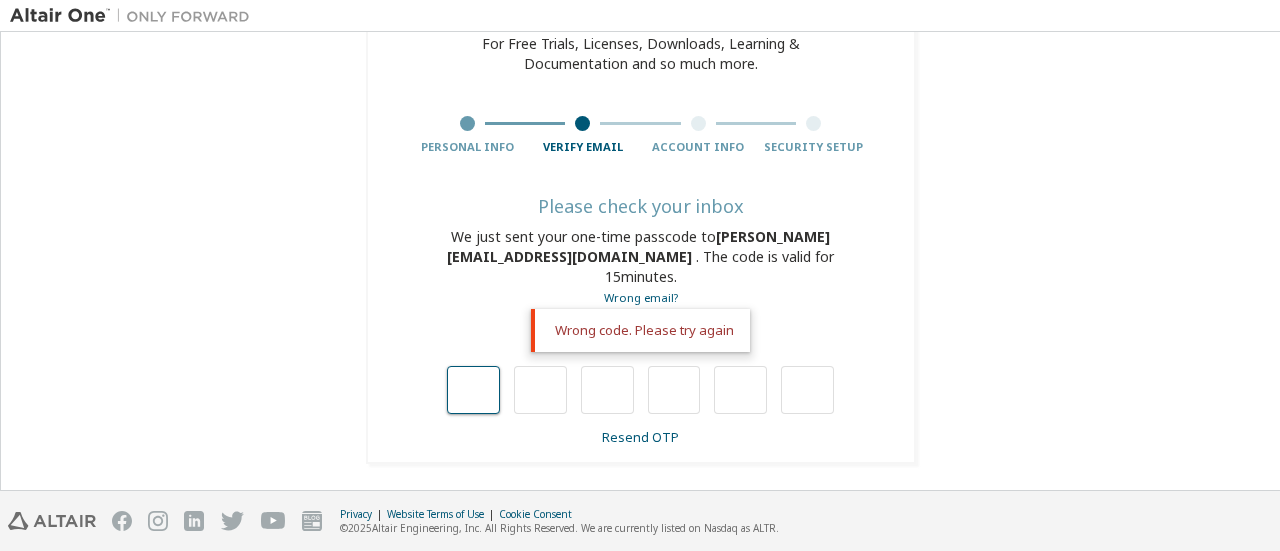 click at bounding box center [473, 390] 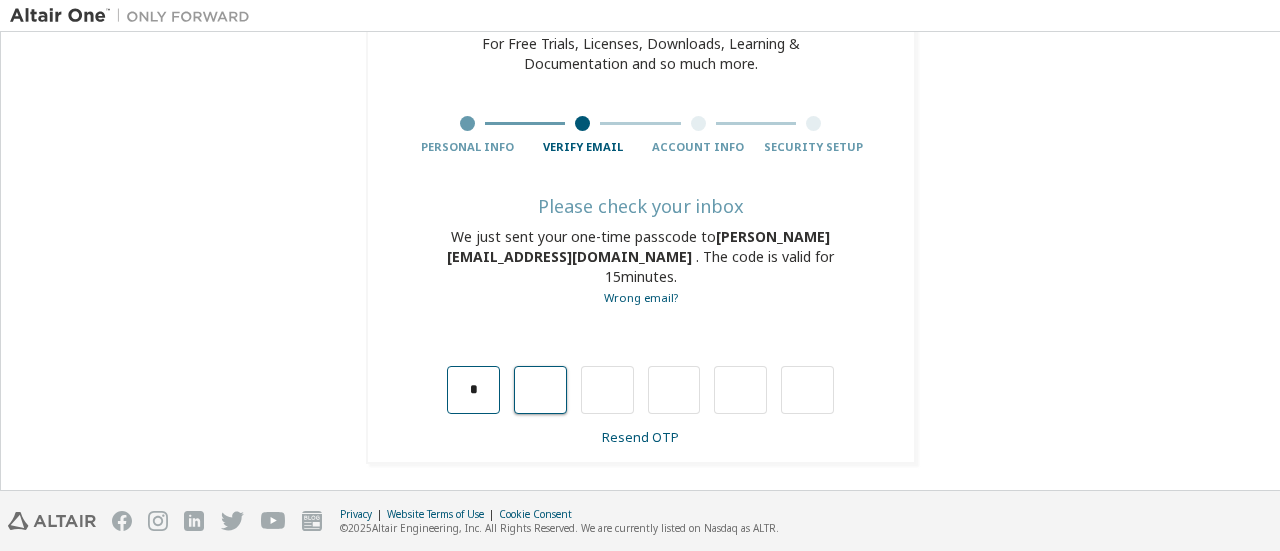 type on "*" 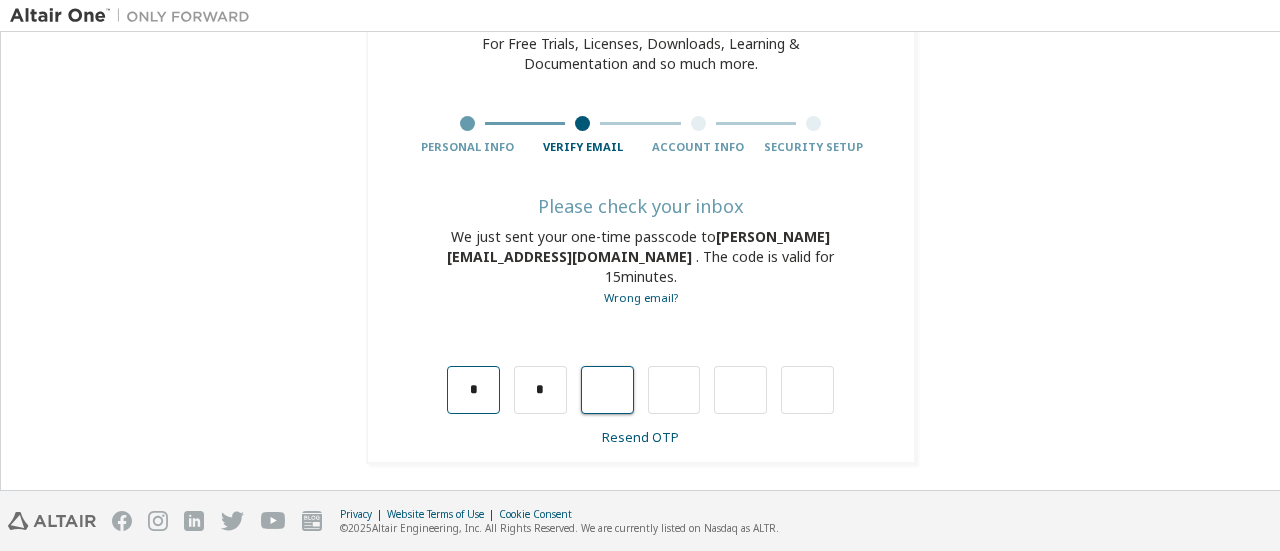 type on "*" 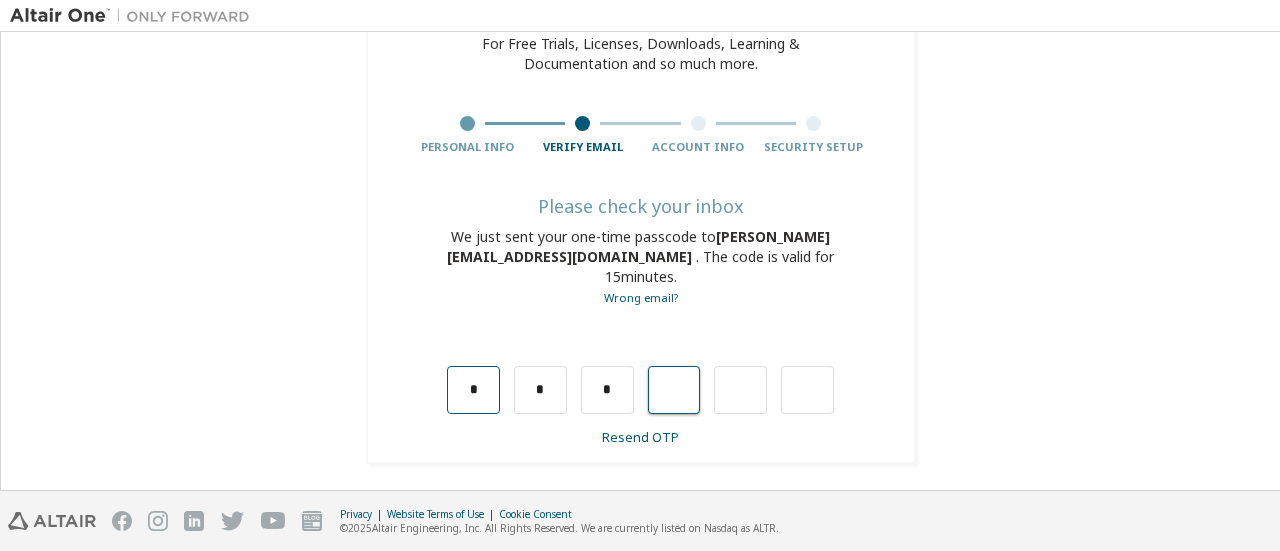 type on "*" 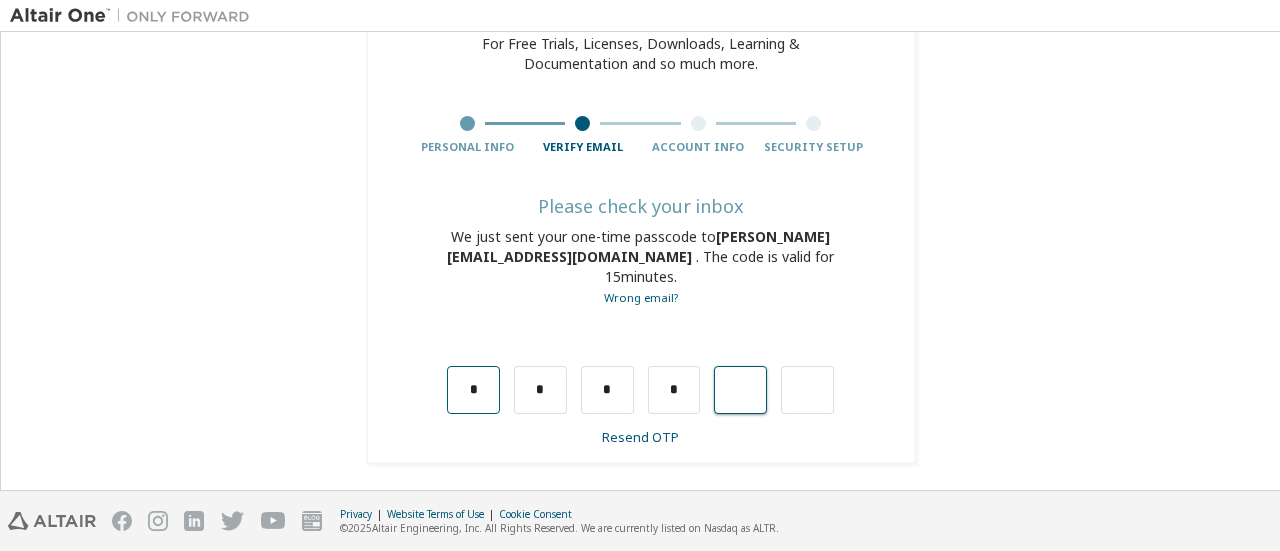 type on "*" 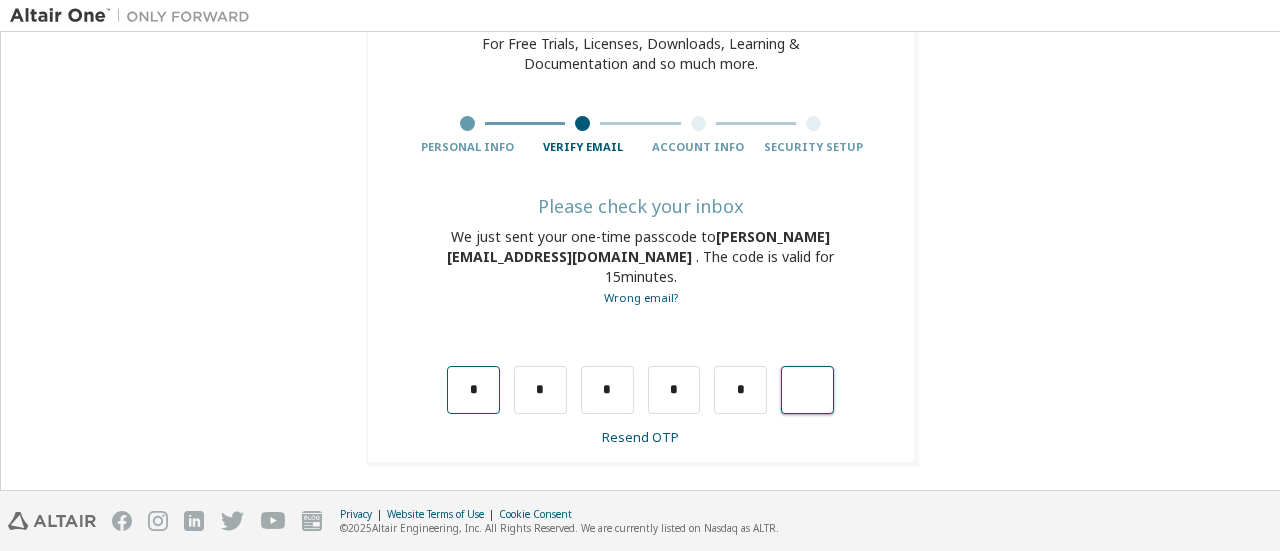 type on "*" 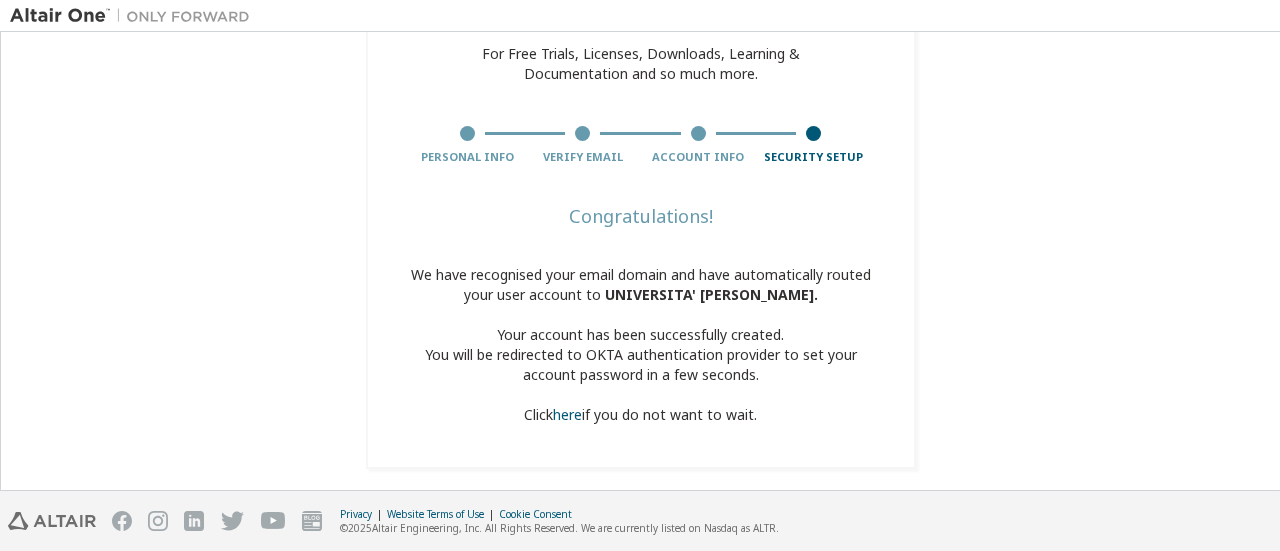 scroll, scrollTop: 108, scrollLeft: 0, axis: vertical 